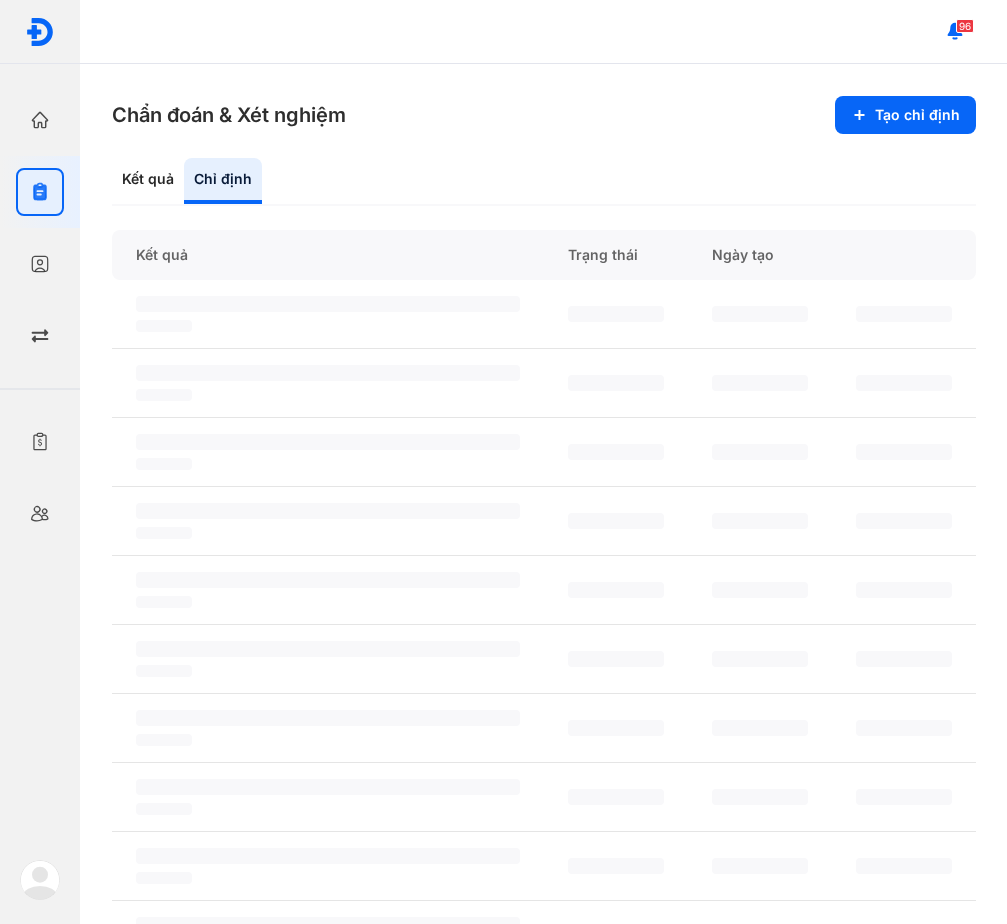 scroll, scrollTop: 0, scrollLeft: 0, axis: both 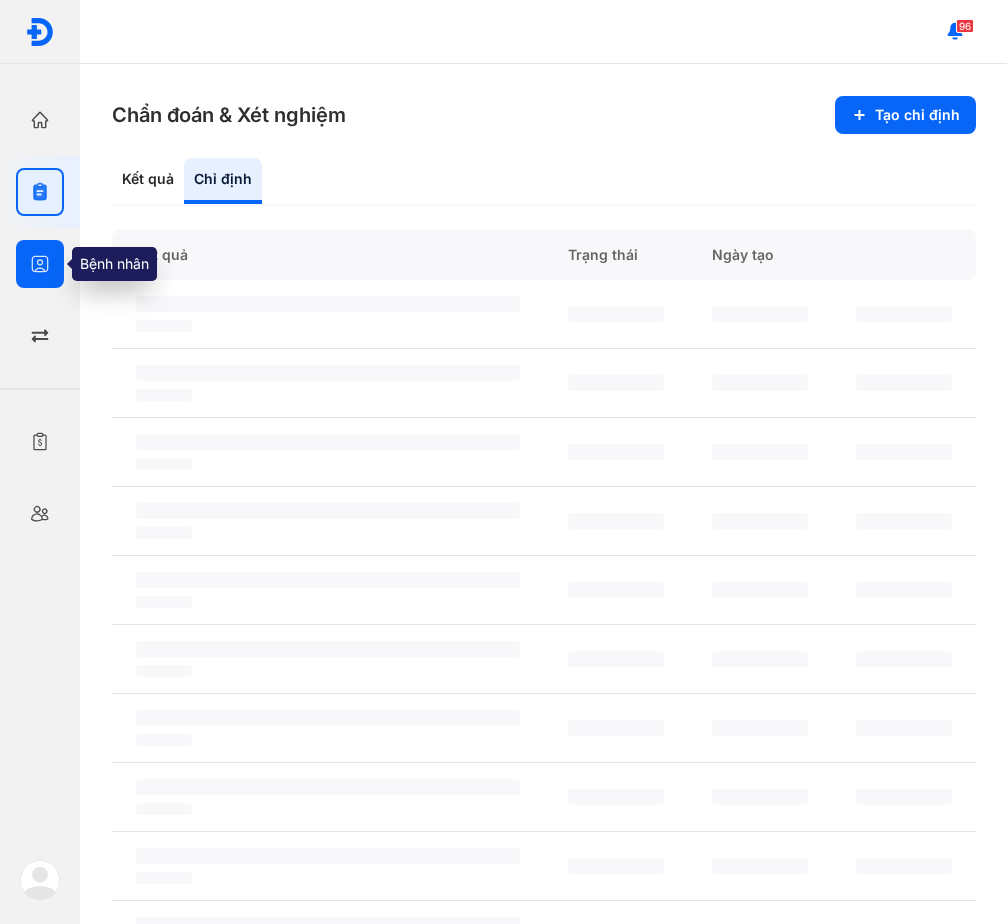 click at bounding box center (40, 264) 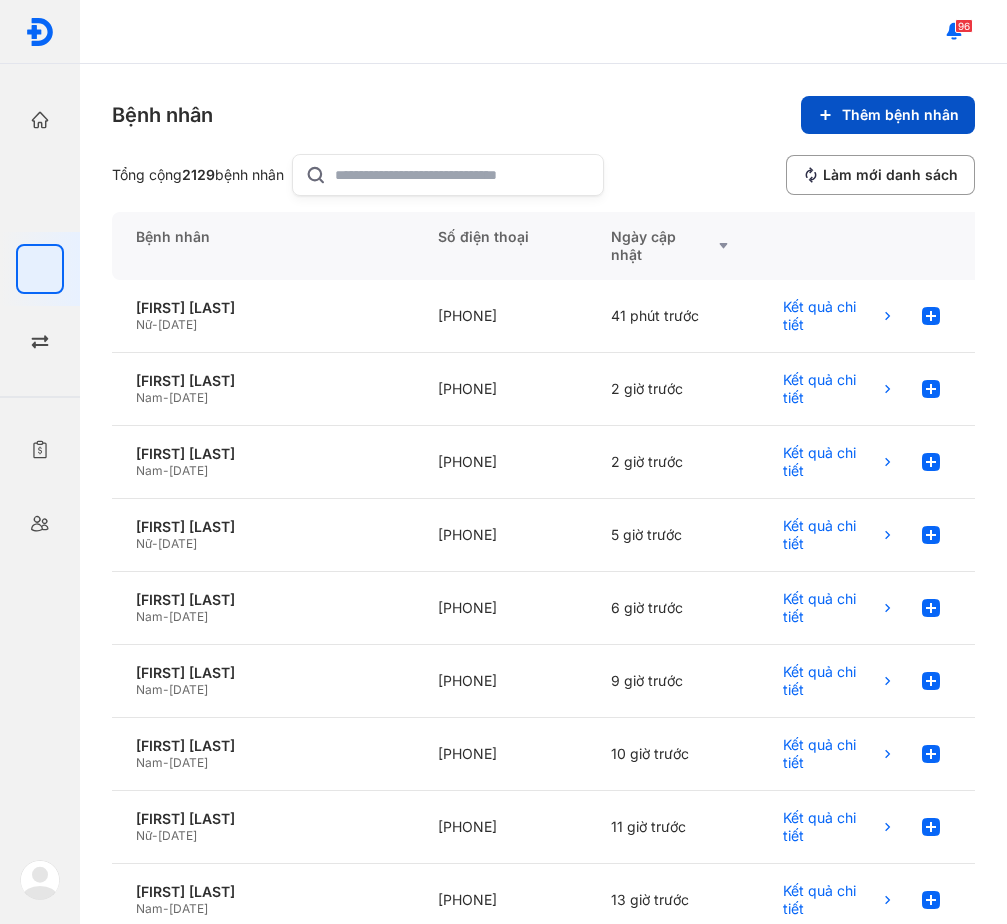 drag, startPoint x: 781, startPoint y: 132, endPoint x: 841, endPoint y: 121, distance: 61 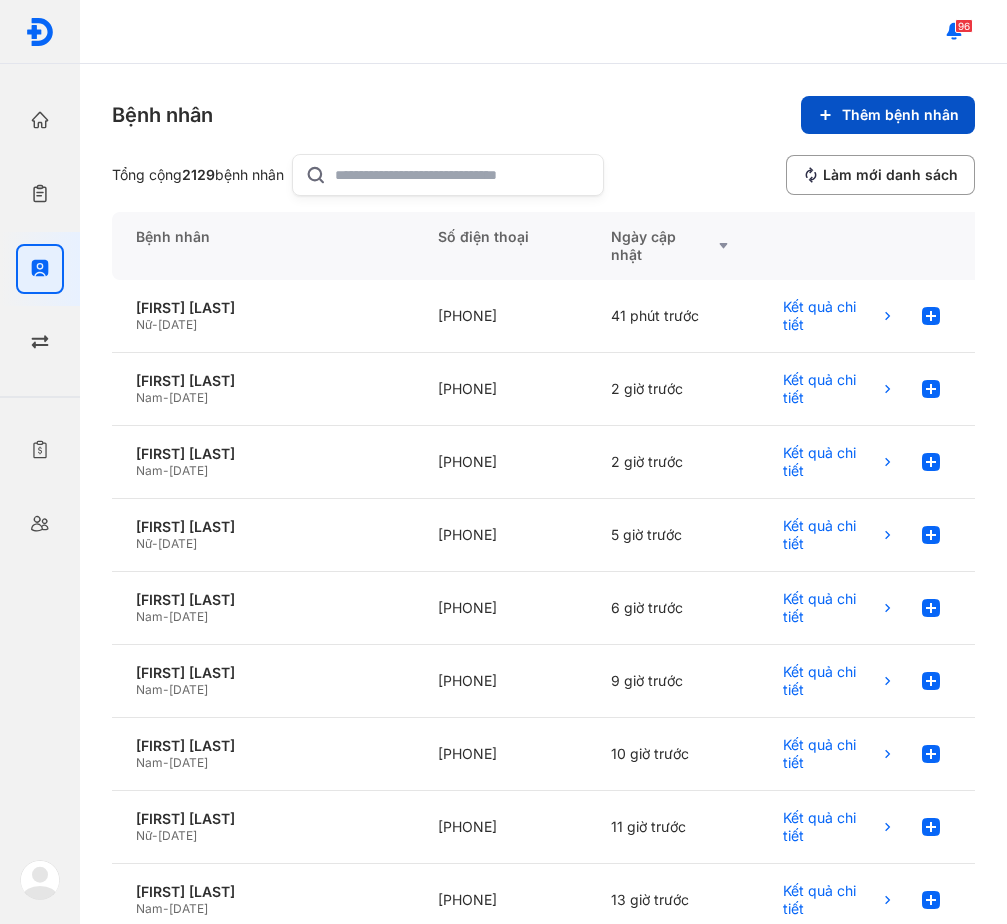 click on "Bệnh nhân Thêm bệnh nhân" at bounding box center [543, 115] 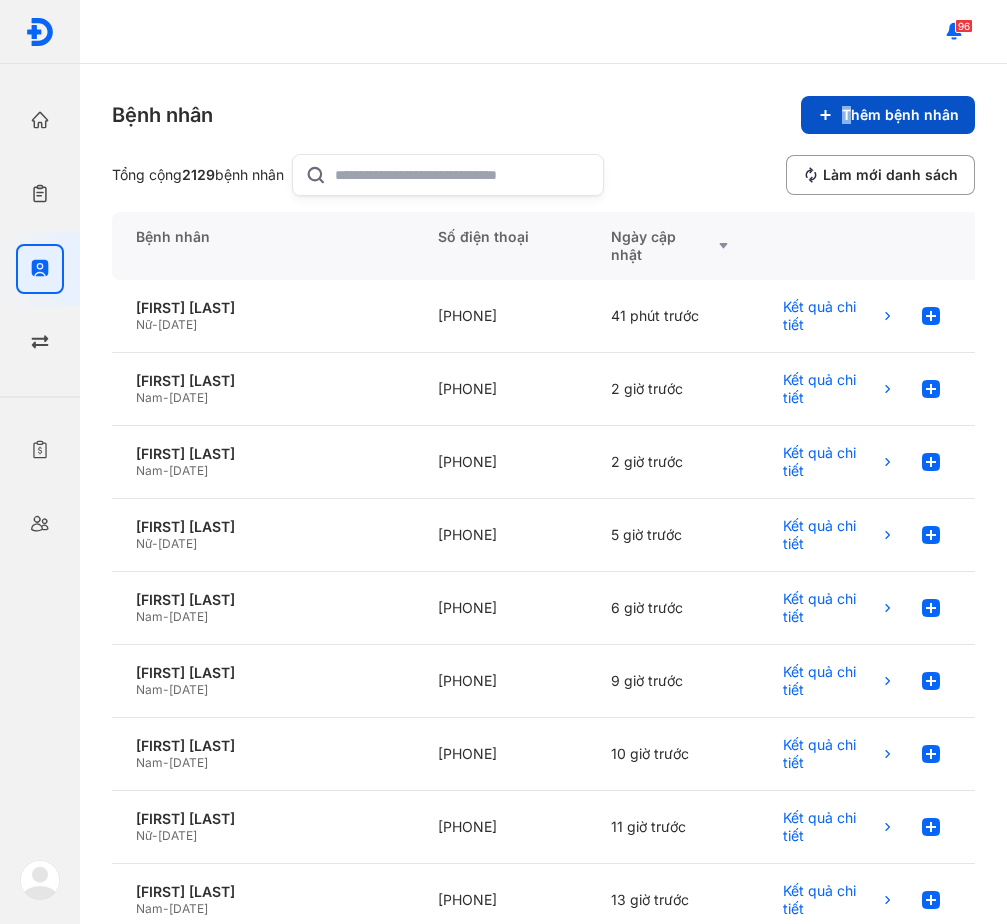 copy on "T" 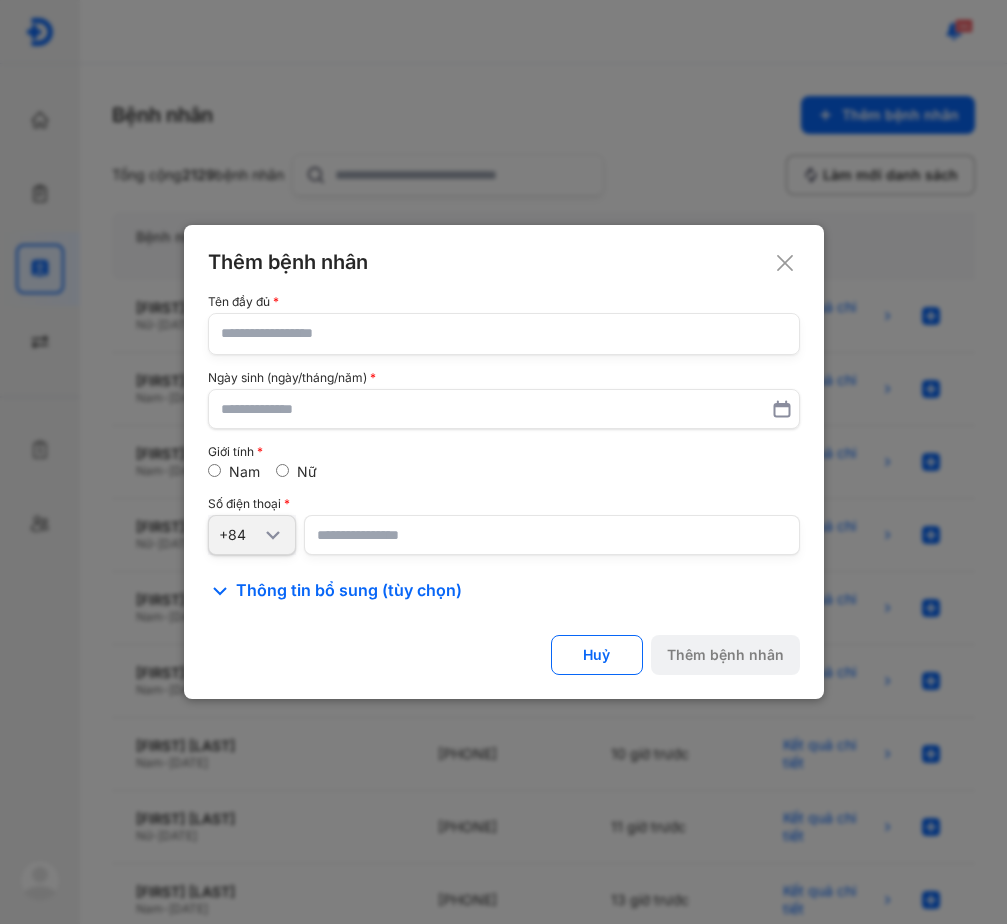 click on "Tên đầy đủ Ngày sinh (ngày/tháng/năm) Giới tính Nam Nữ Số điện thoại +84" 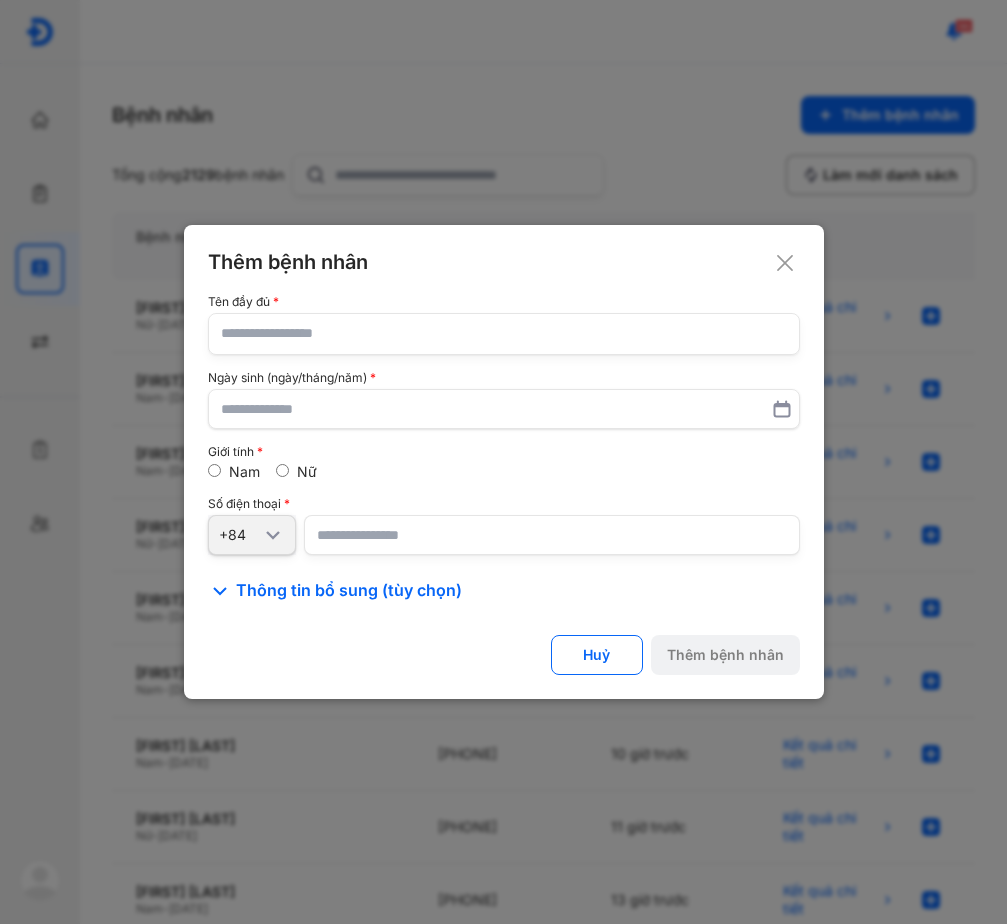click 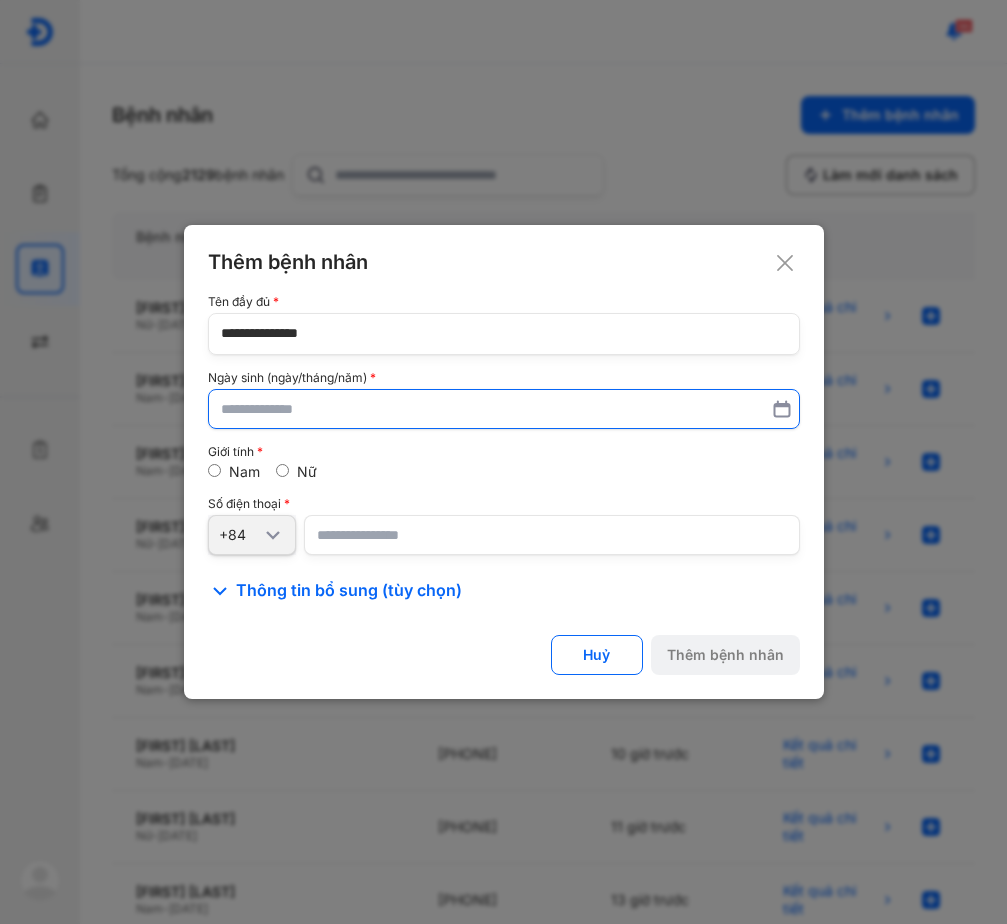 type on "**********" 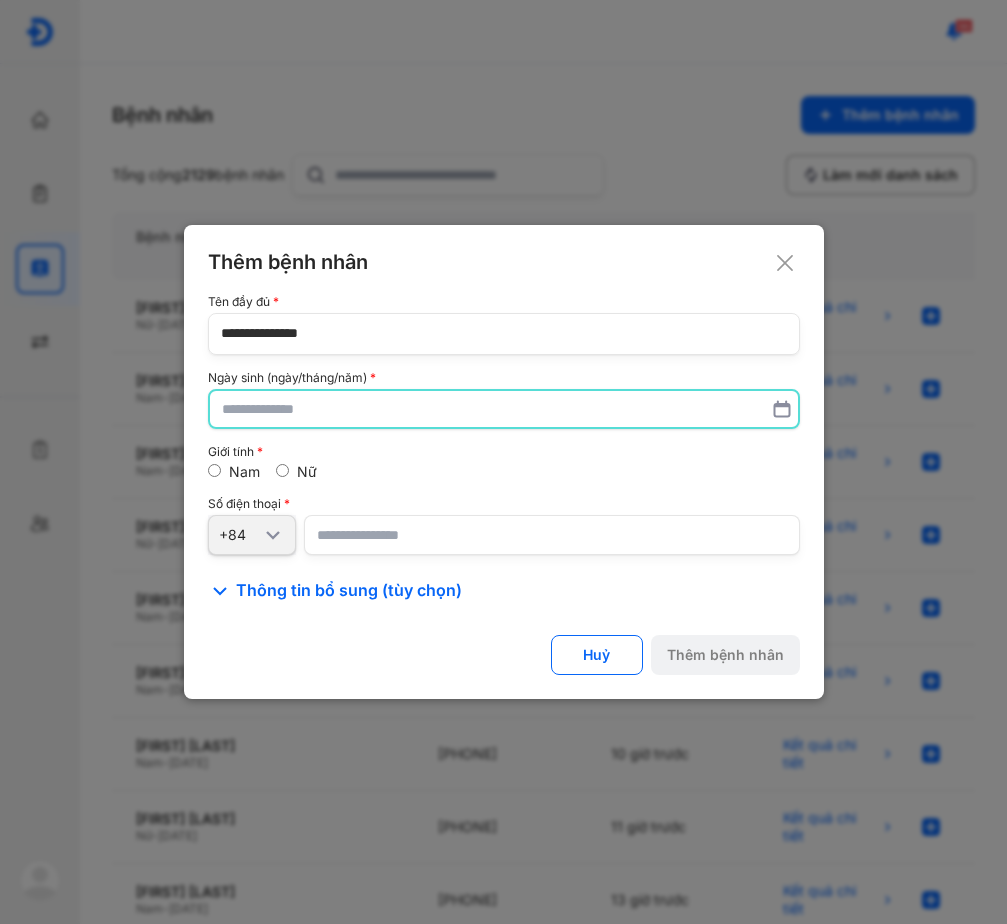 click at bounding box center (504, 409) 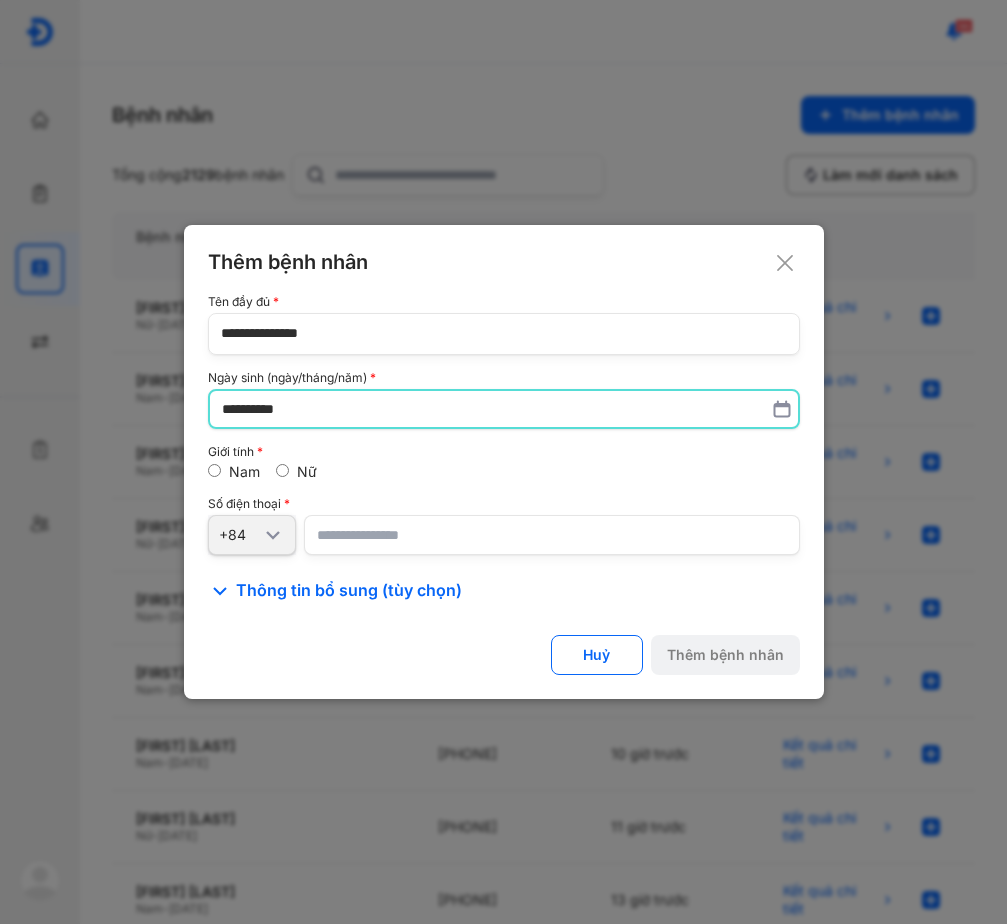 type on "**********" 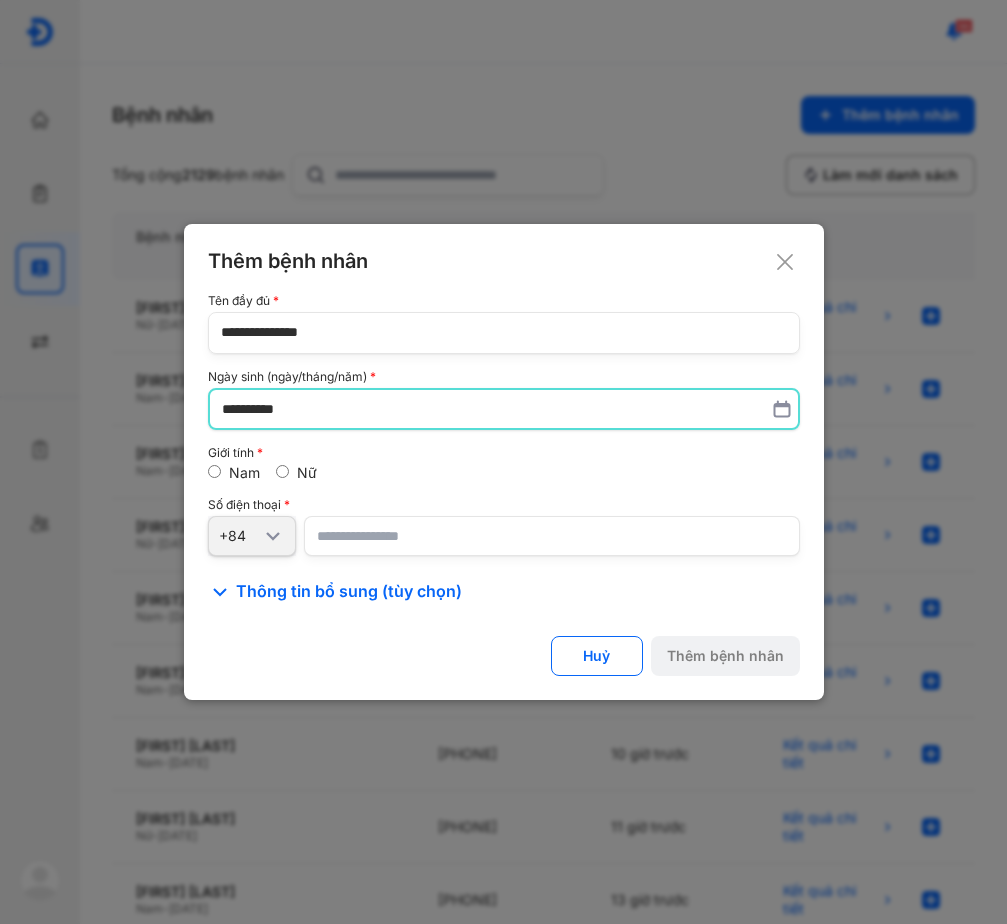 click at bounding box center [552, 536] 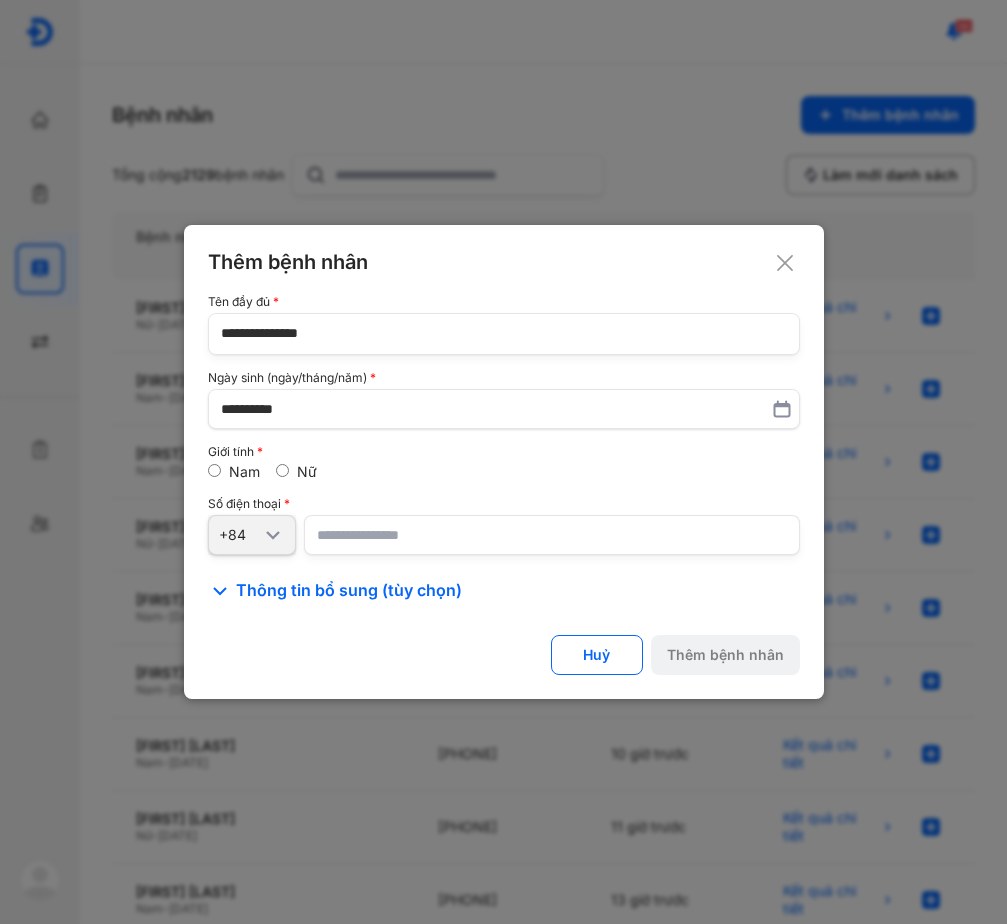click at bounding box center (552, 535) 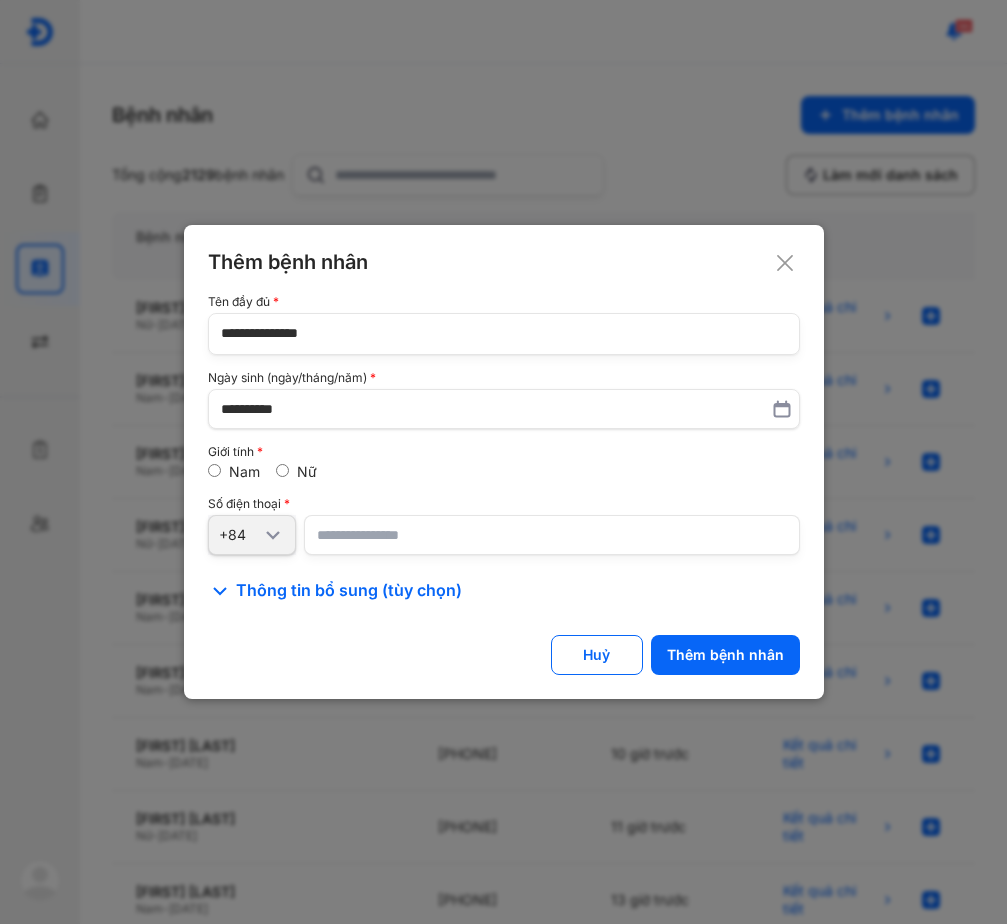 click on "Nam Nữ" at bounding box center (504, 472) 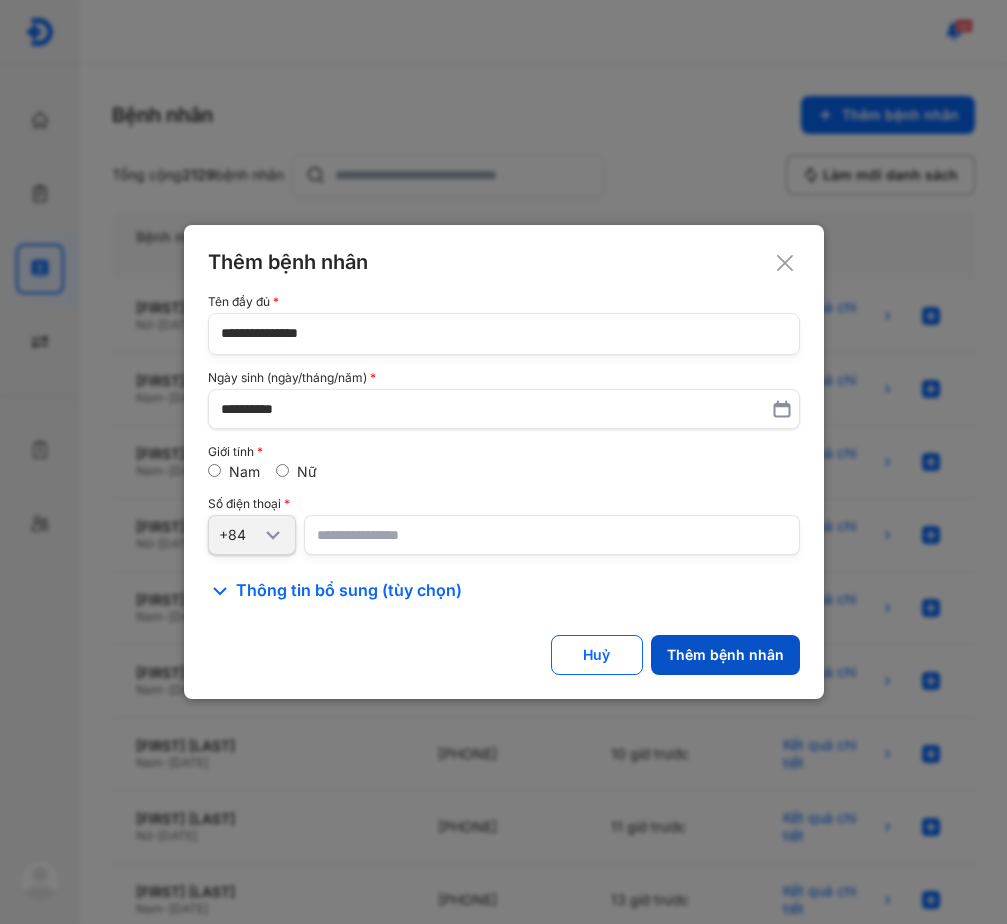 click on "Thêm bệnh nhân" 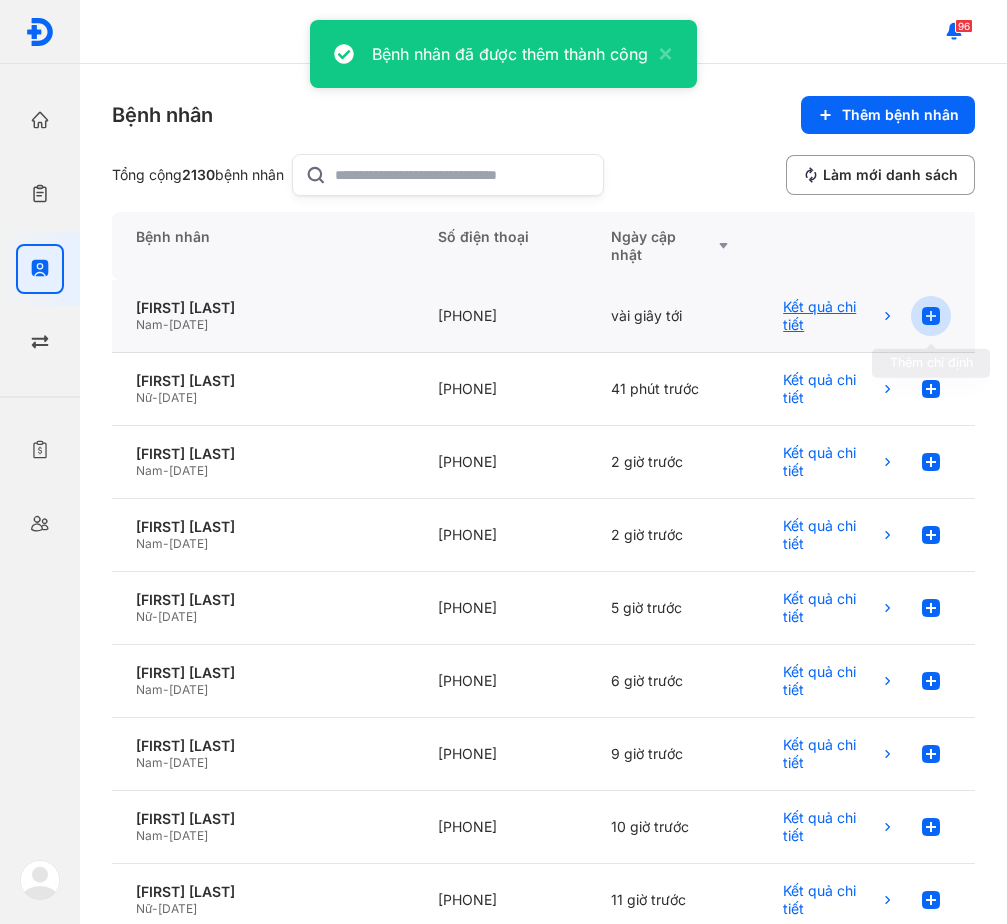click 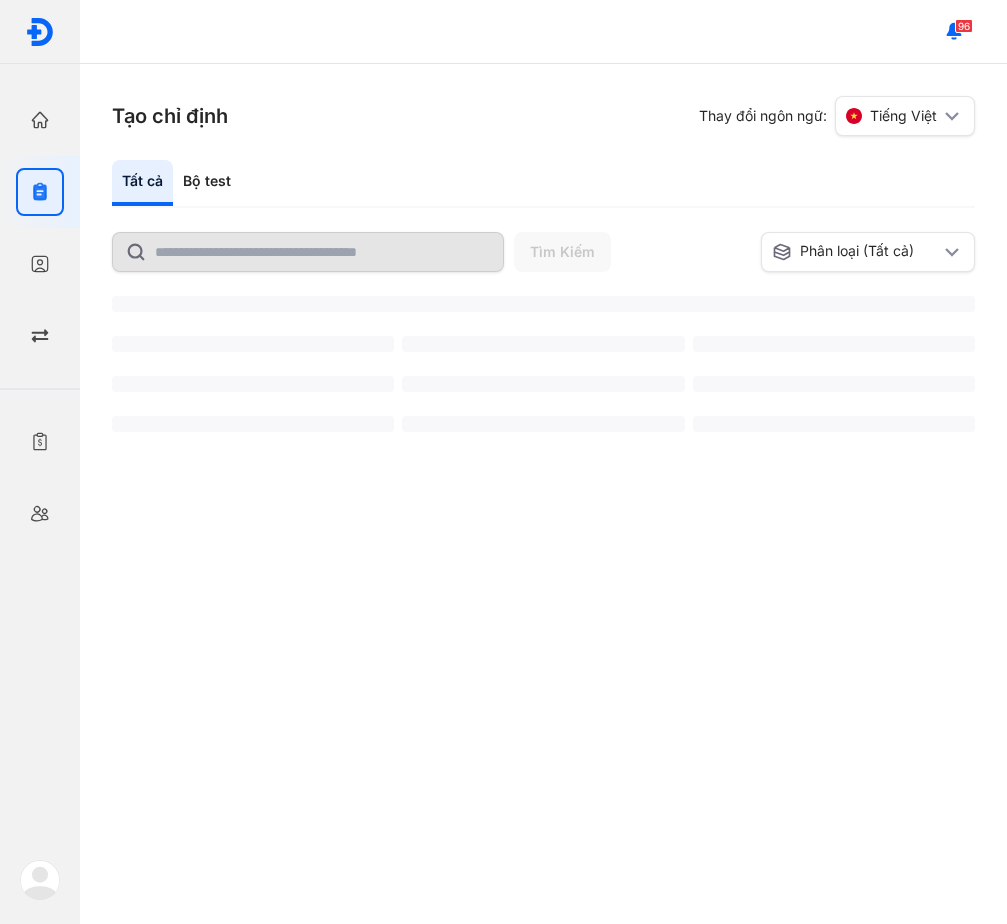 scroll, scrollTop: 0, scrollLeft: 0, axis: both 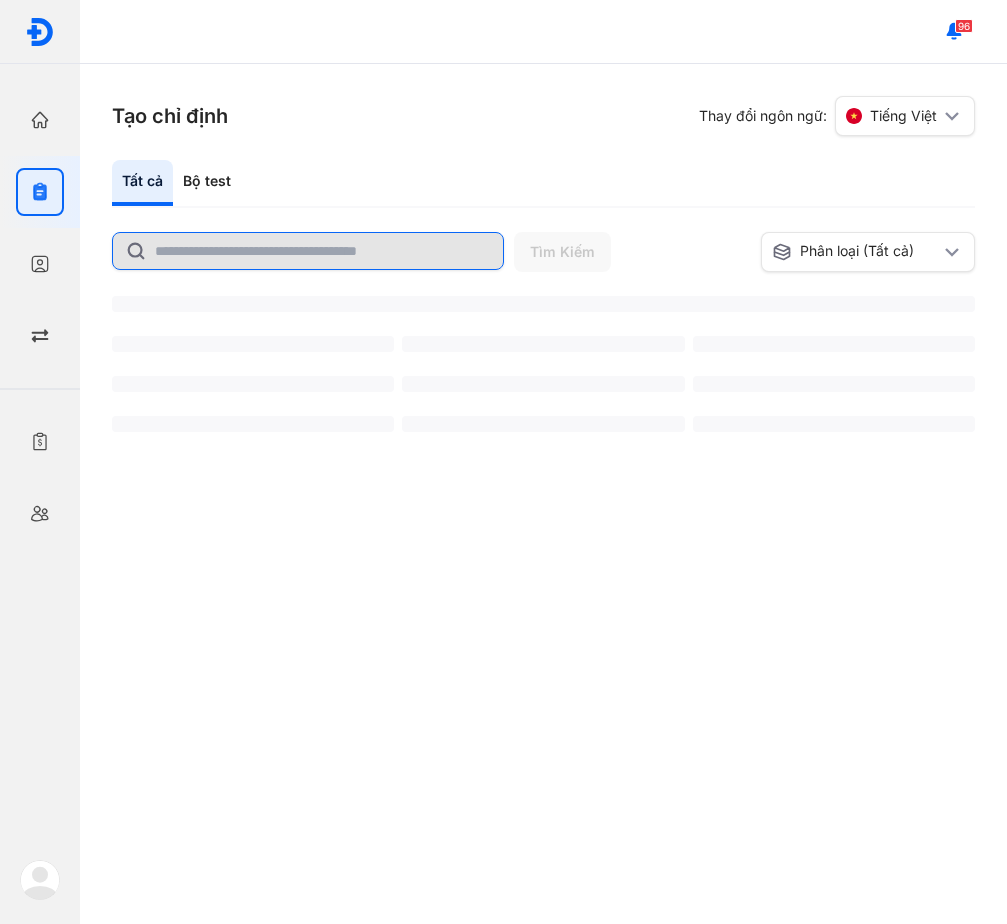 click 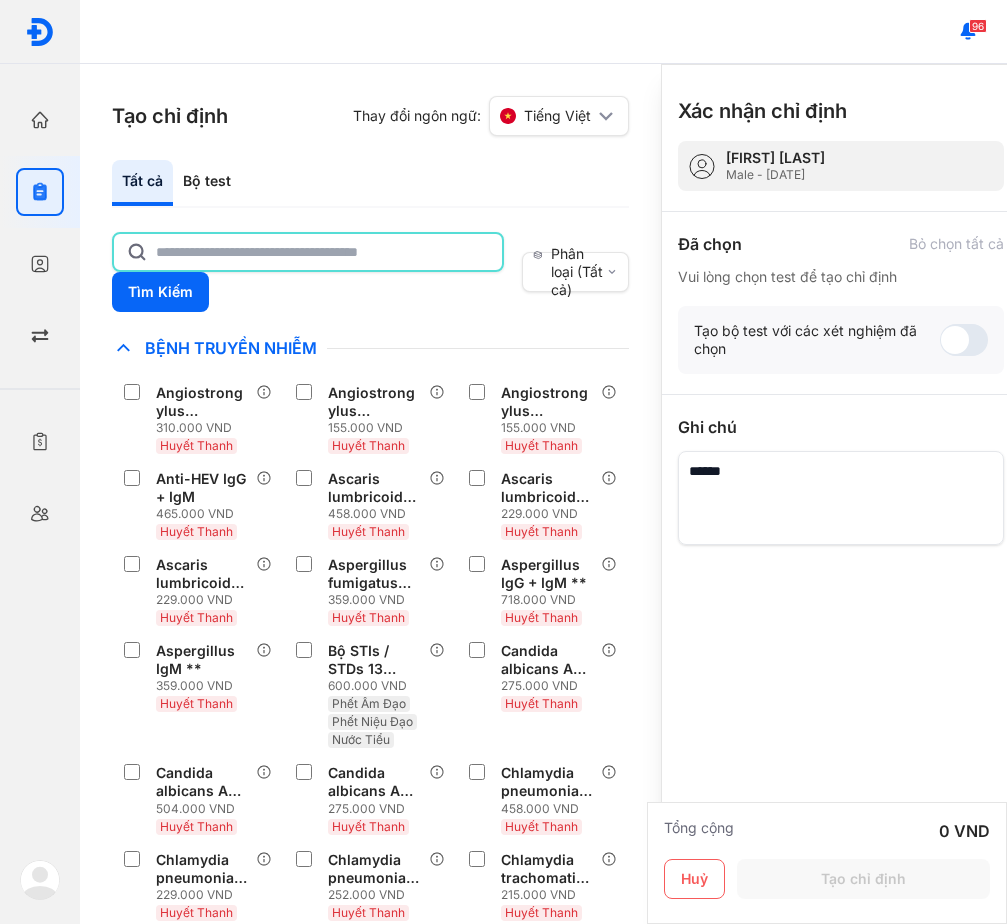 click 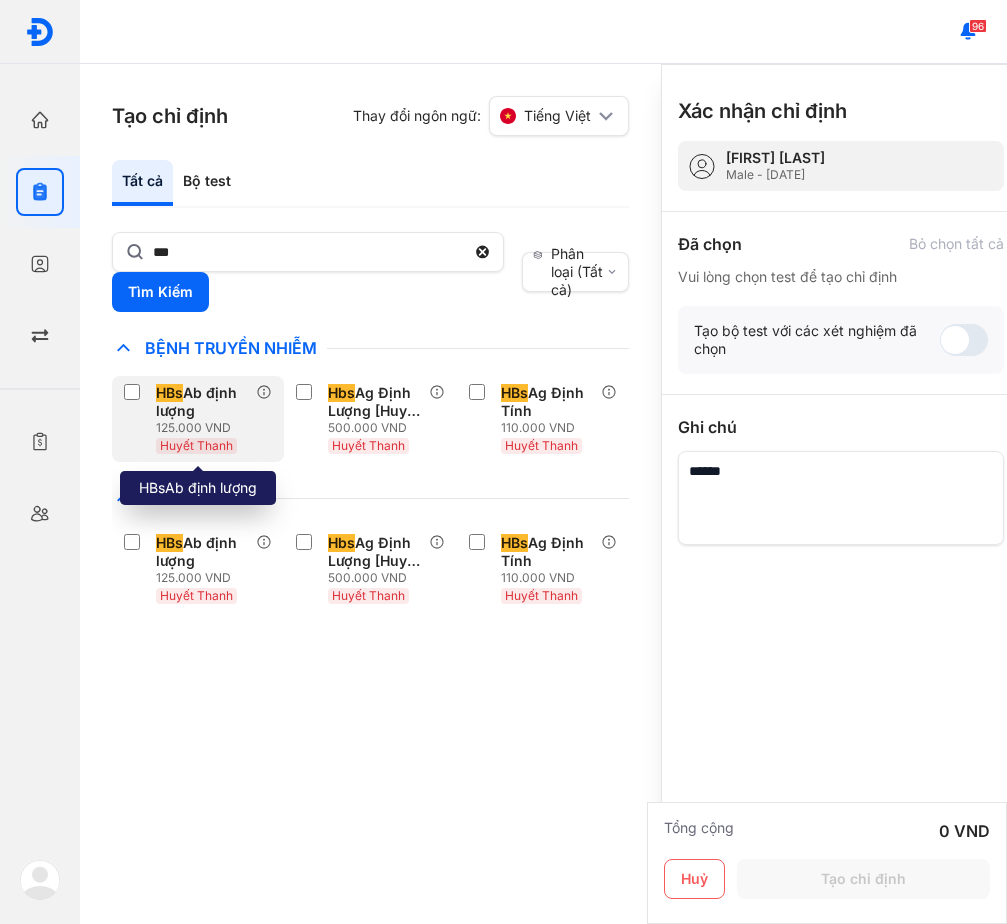 click on "HBs Ab định lượng" at bounding box center [202, 402] 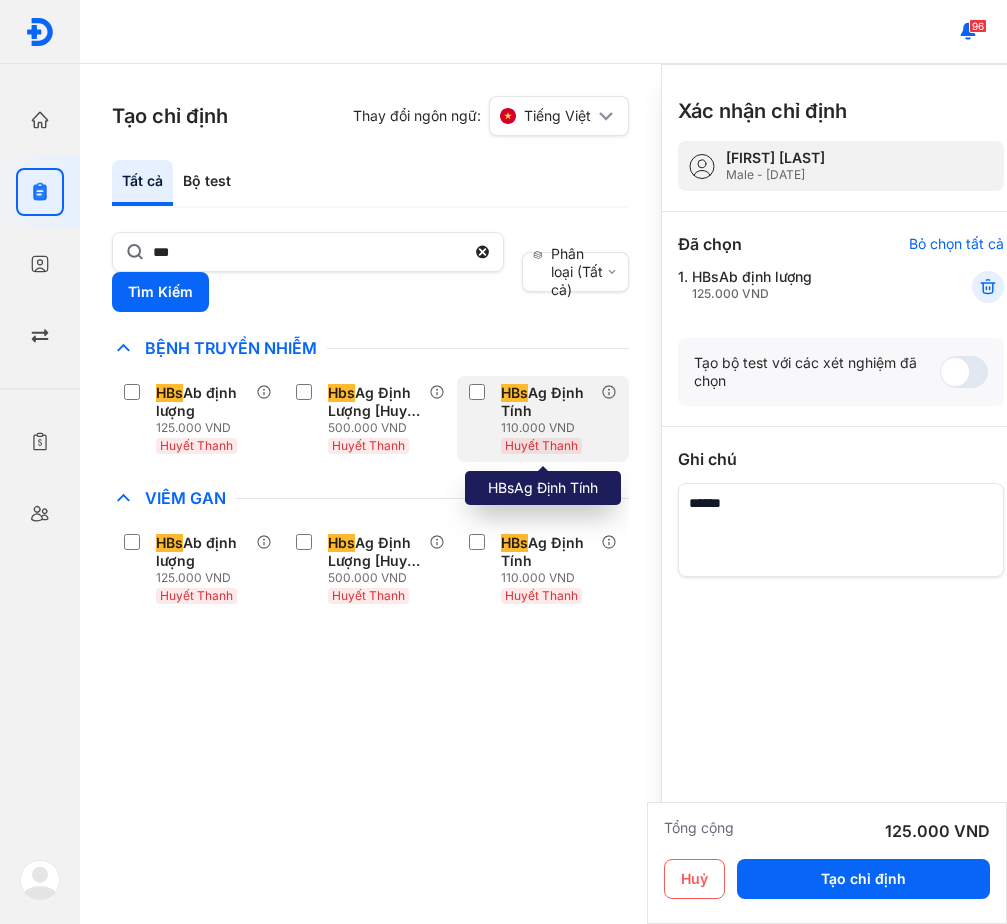 click on "HBs Ag Định Tính" at bounding box center (547, 402) 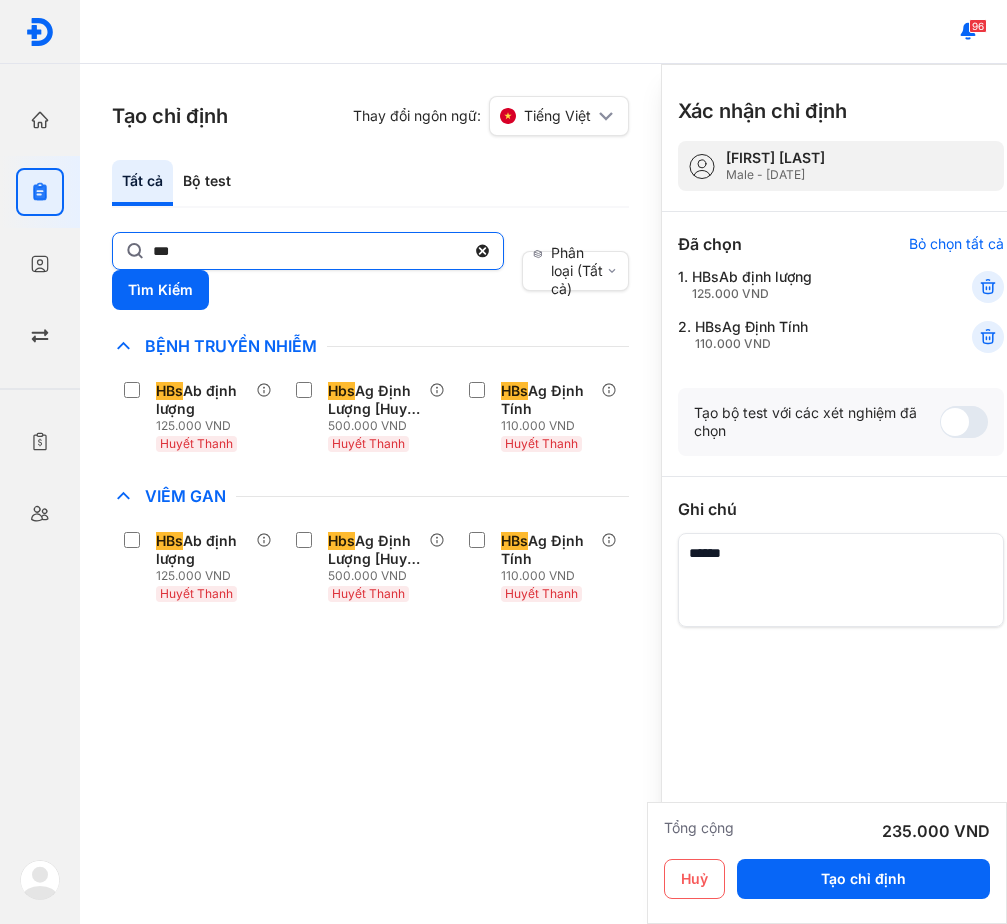 click on "***" 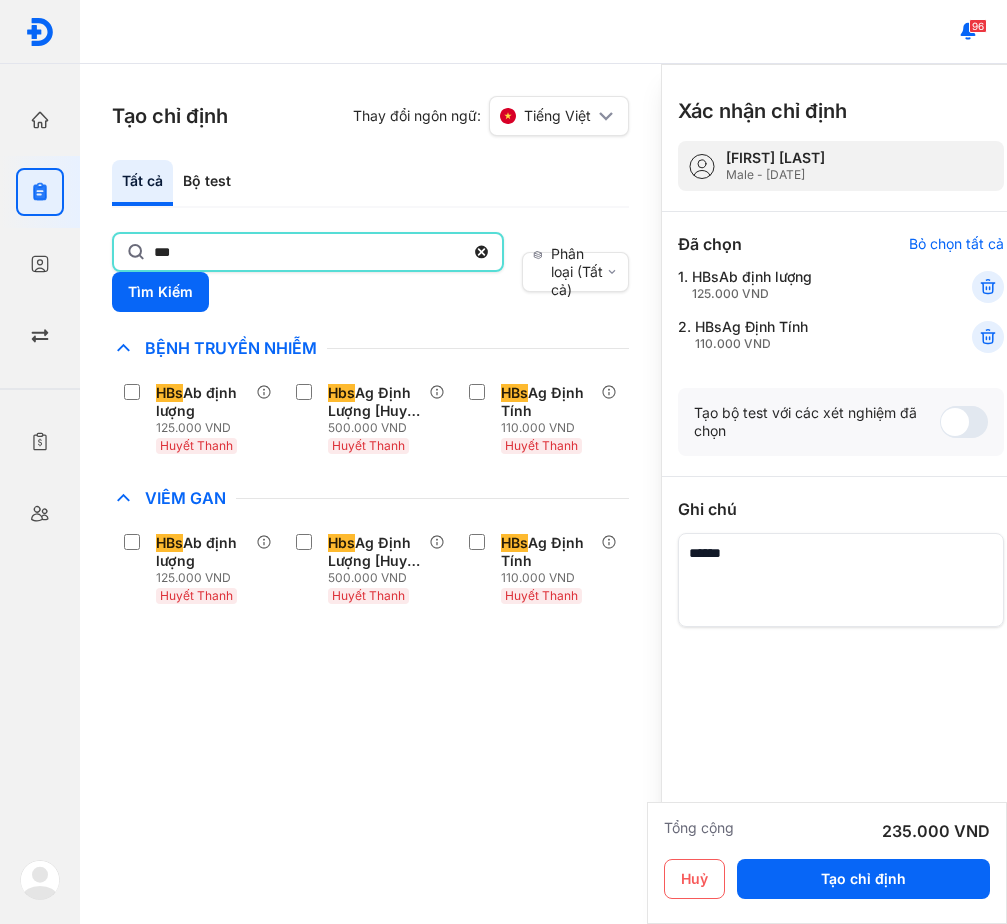 click on "***" 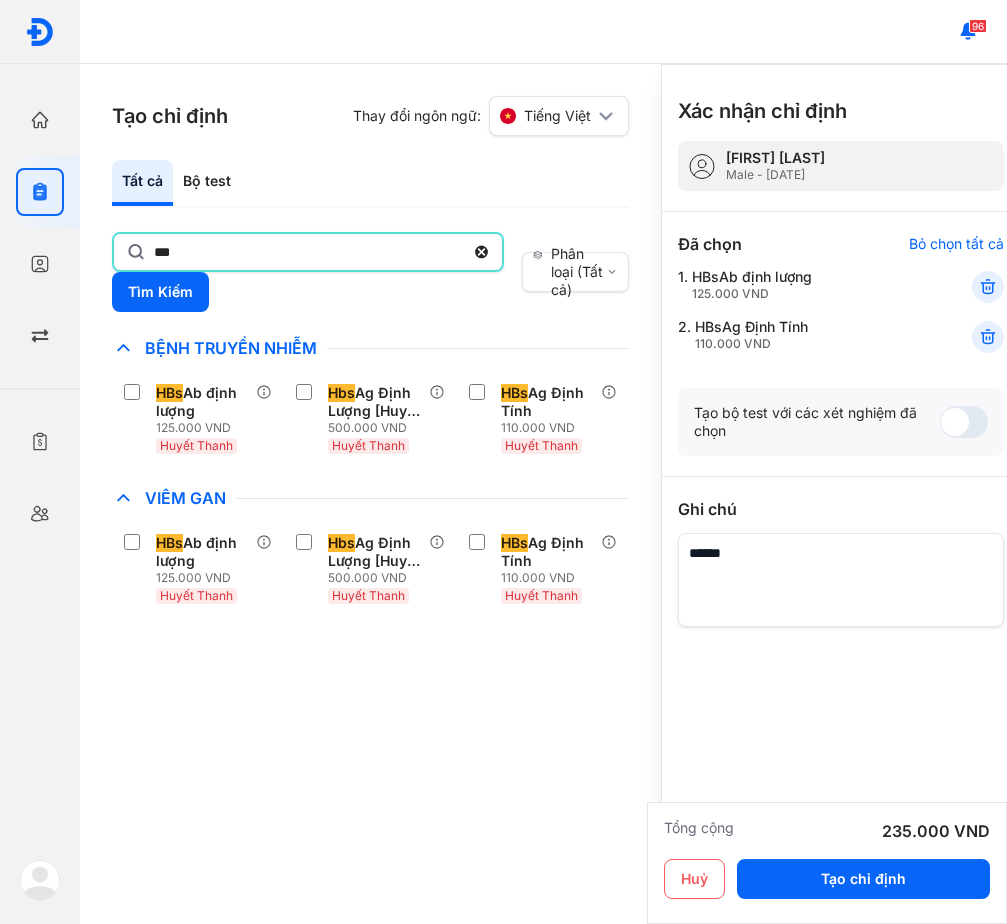 type on "***" 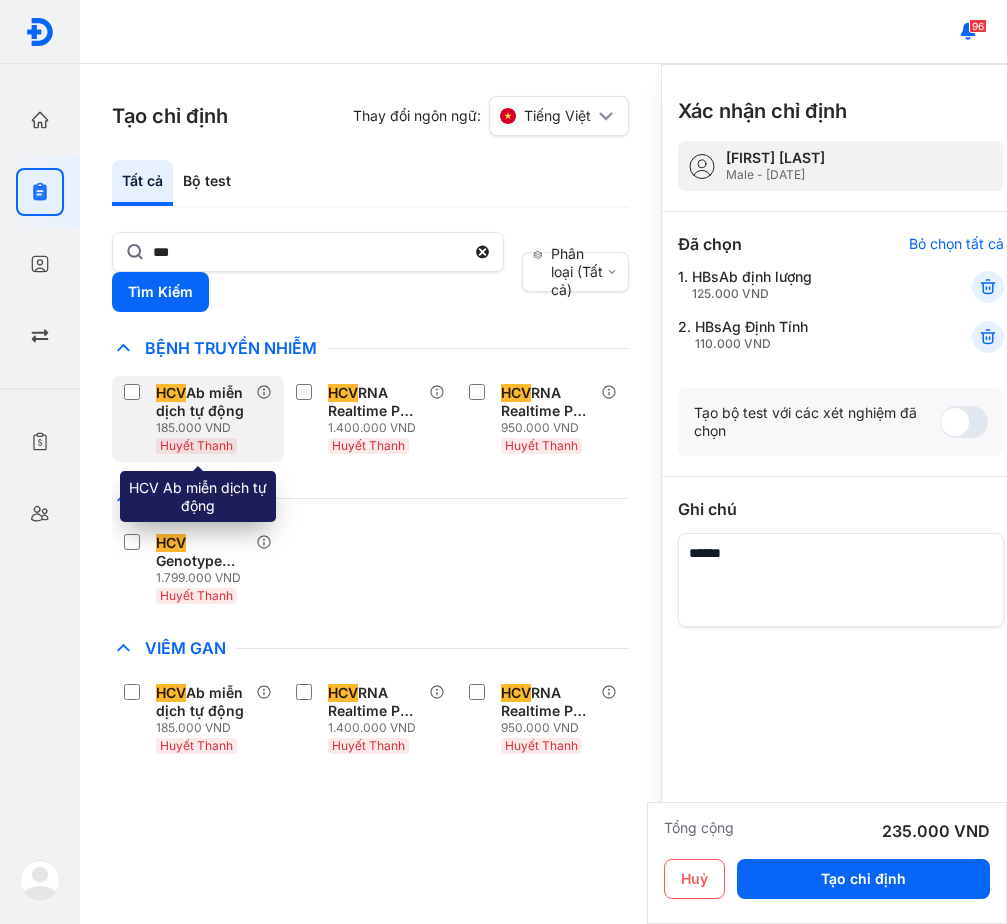 click on "HCV  Ab miễn dịch tự động" at bounding box center [202, 402] 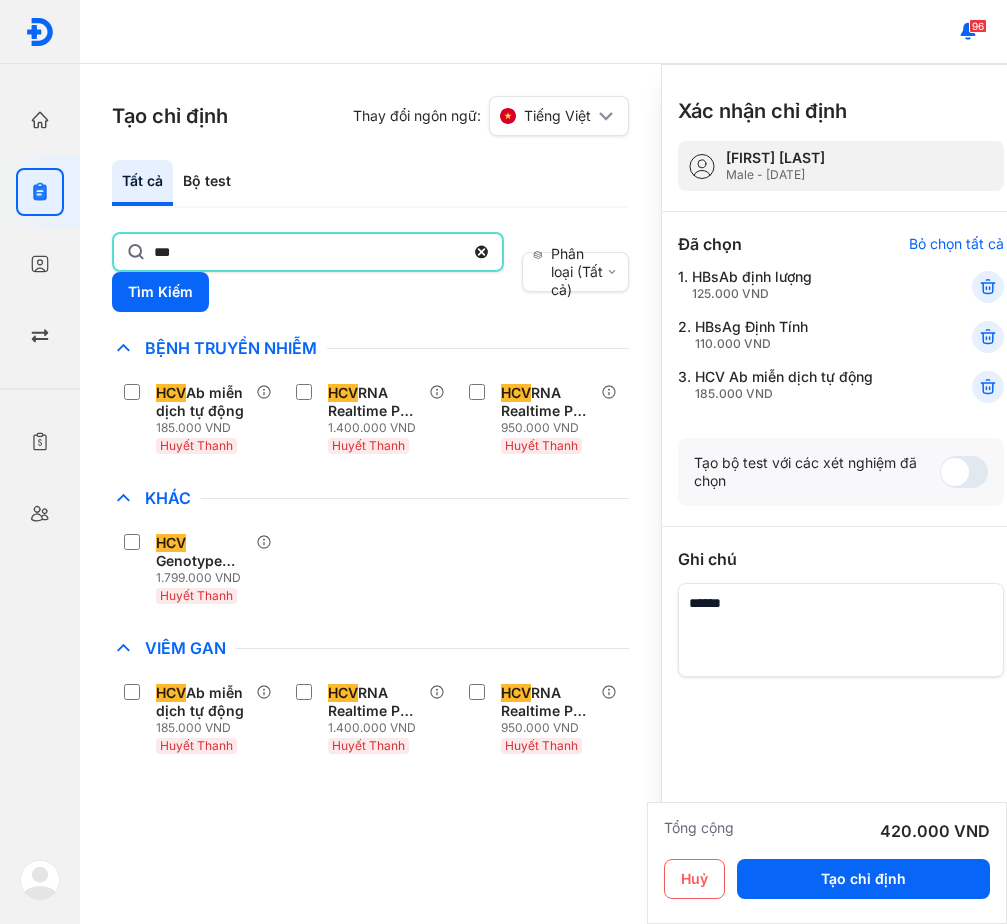 click on "***" 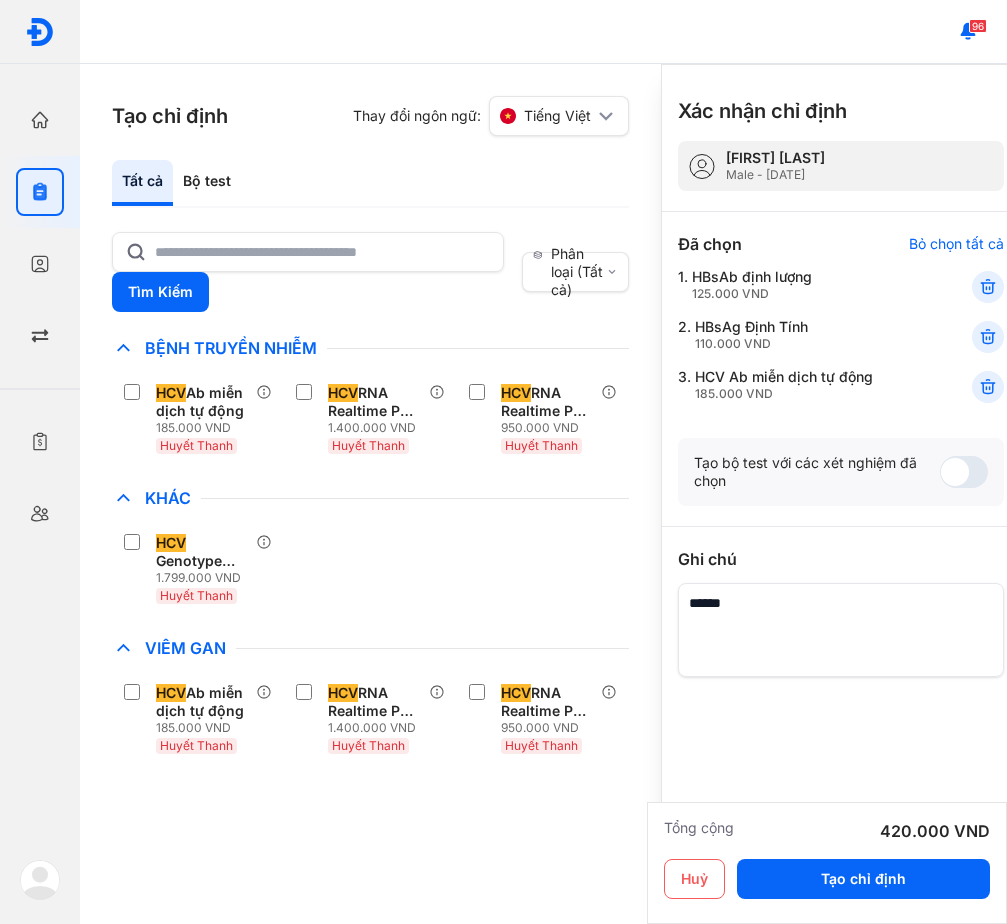 click on "Tìm Kiếm" at bounding box center [313, 272] 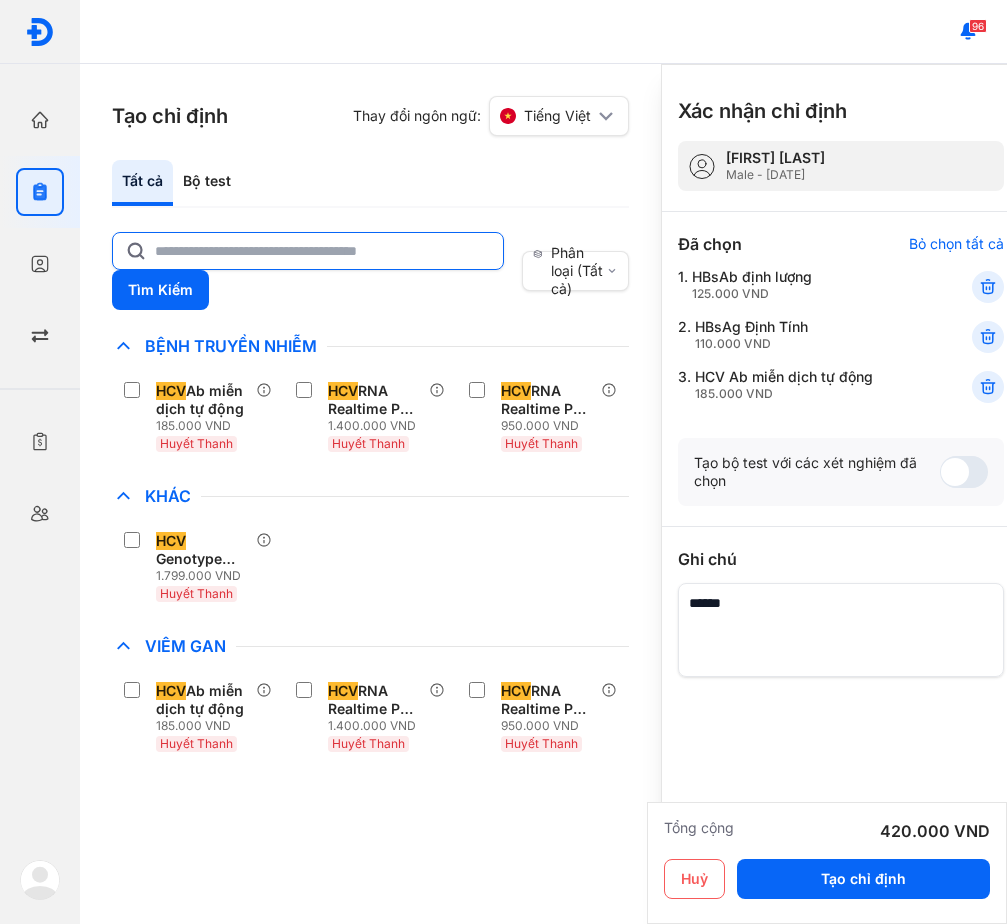 click 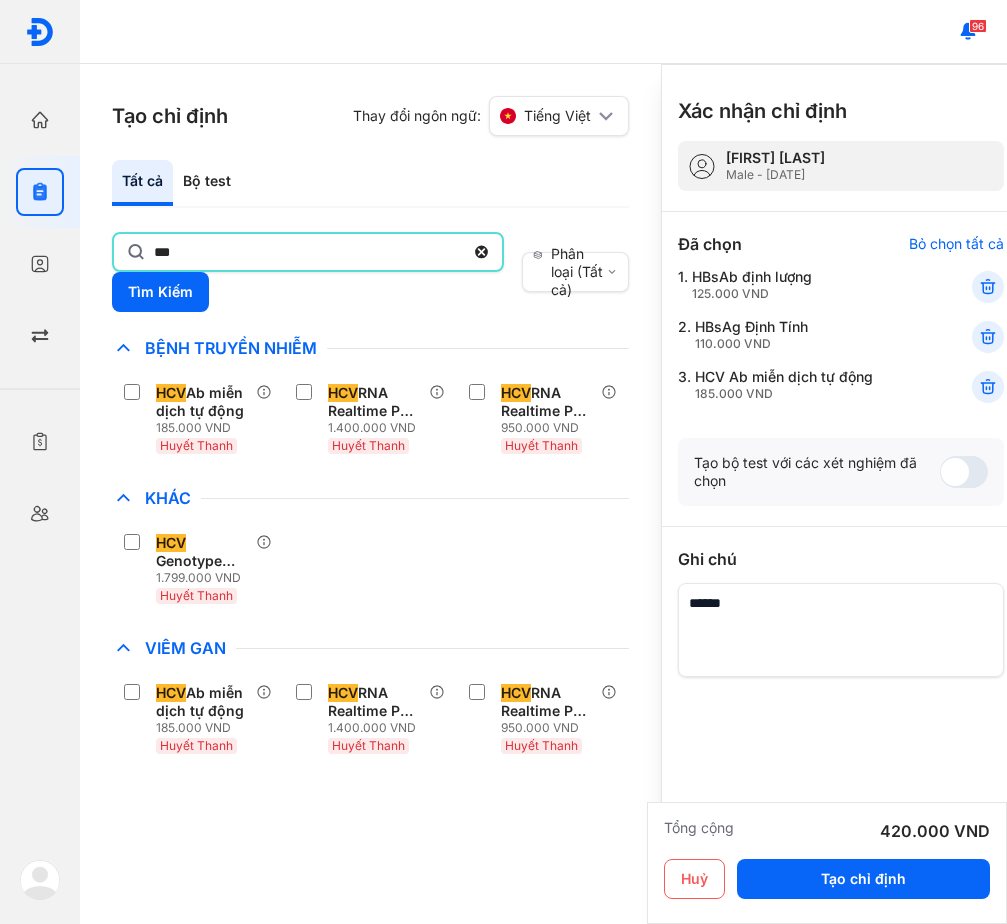 type on "***" 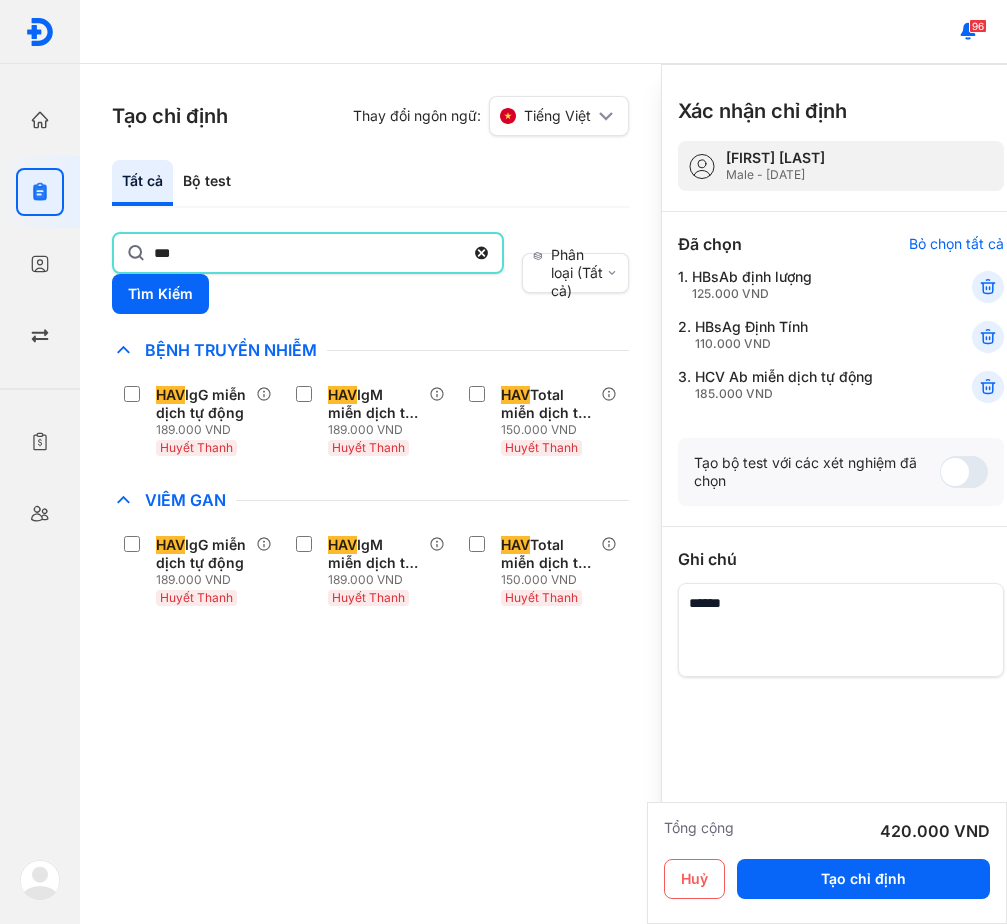 click on "Viêm Gan" at bounding box center [370, 500] 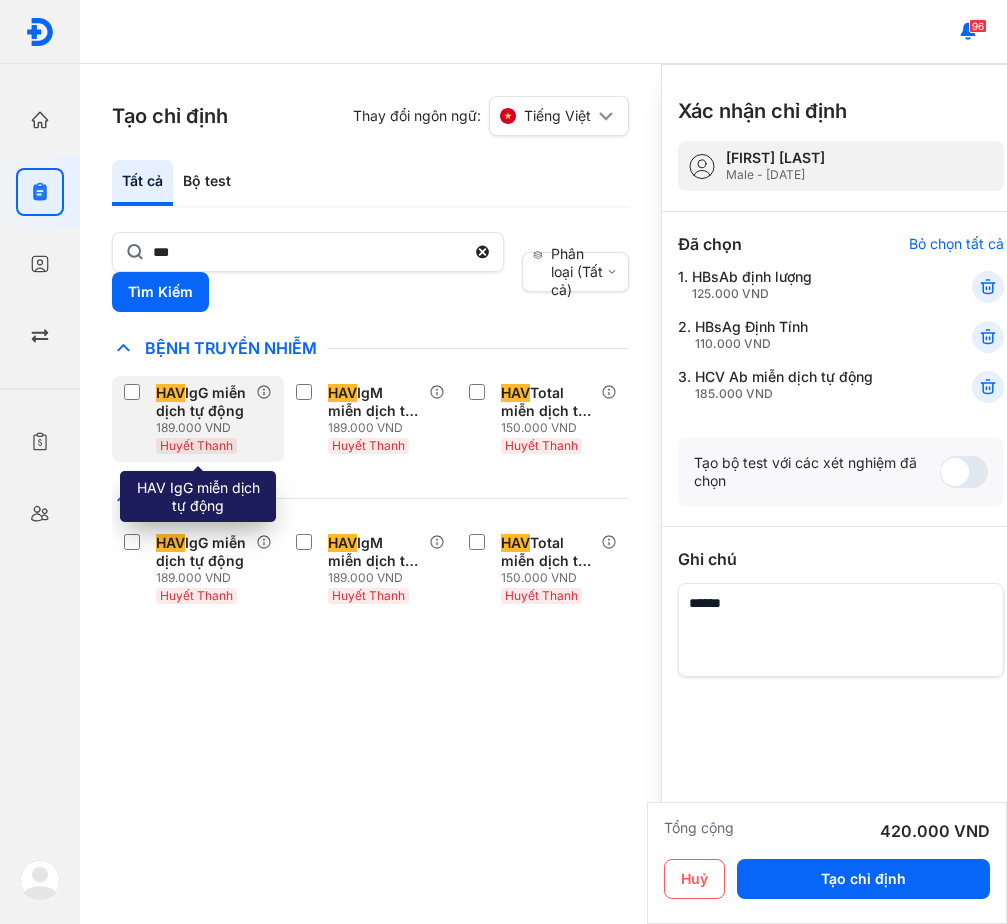 click on "HAV  IgG miễn dịch tự động" at bounding box center (202, 402) 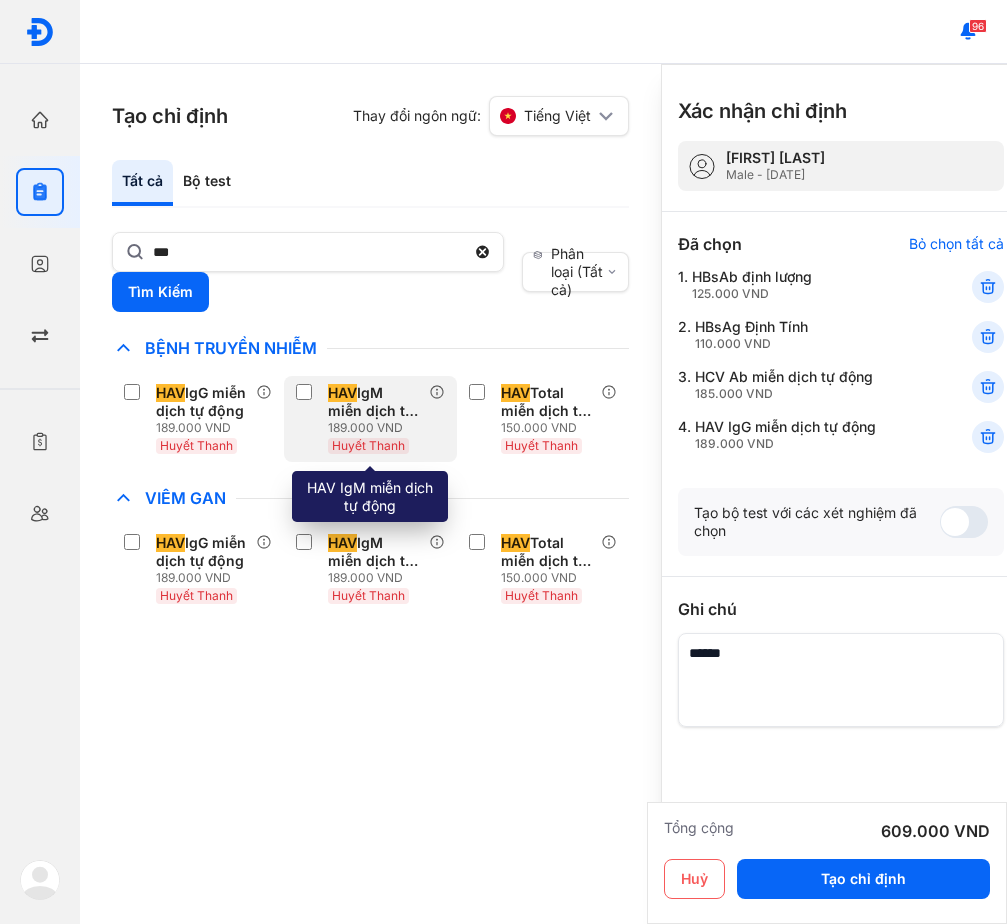 click on "HAV  IgM miễn dịch tự động" at bounding box center (374, 402) 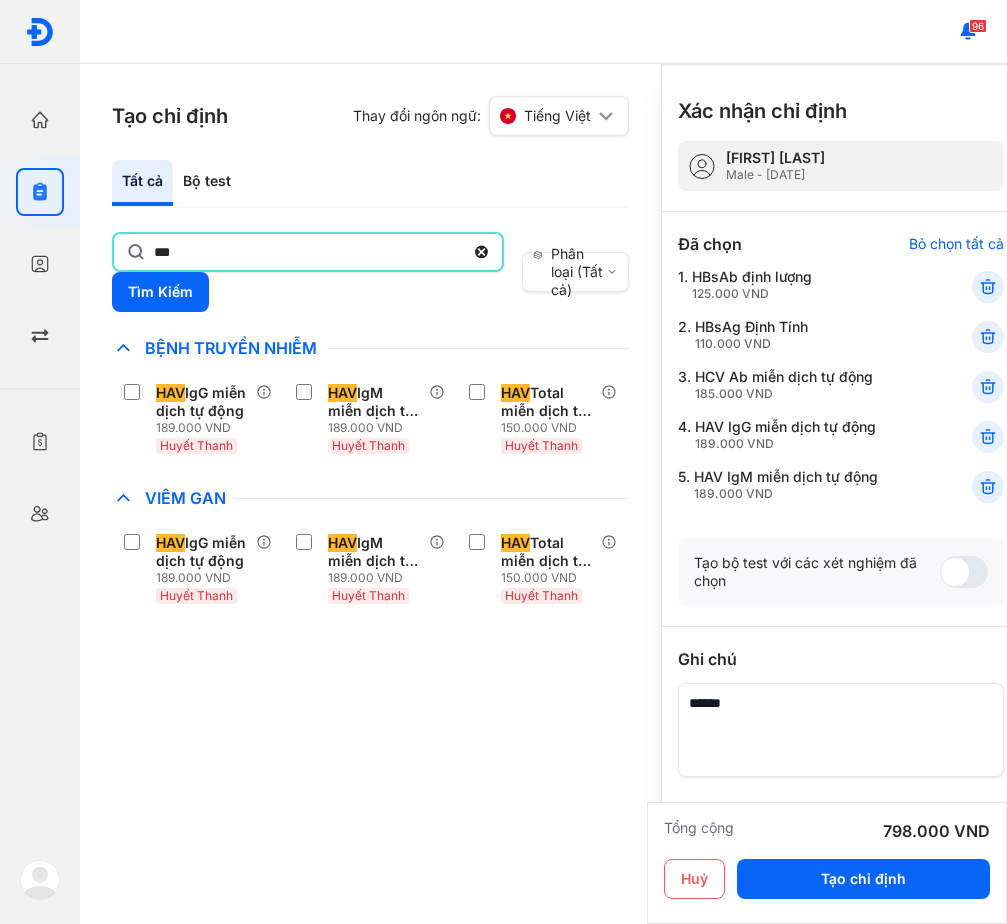 click on "***" 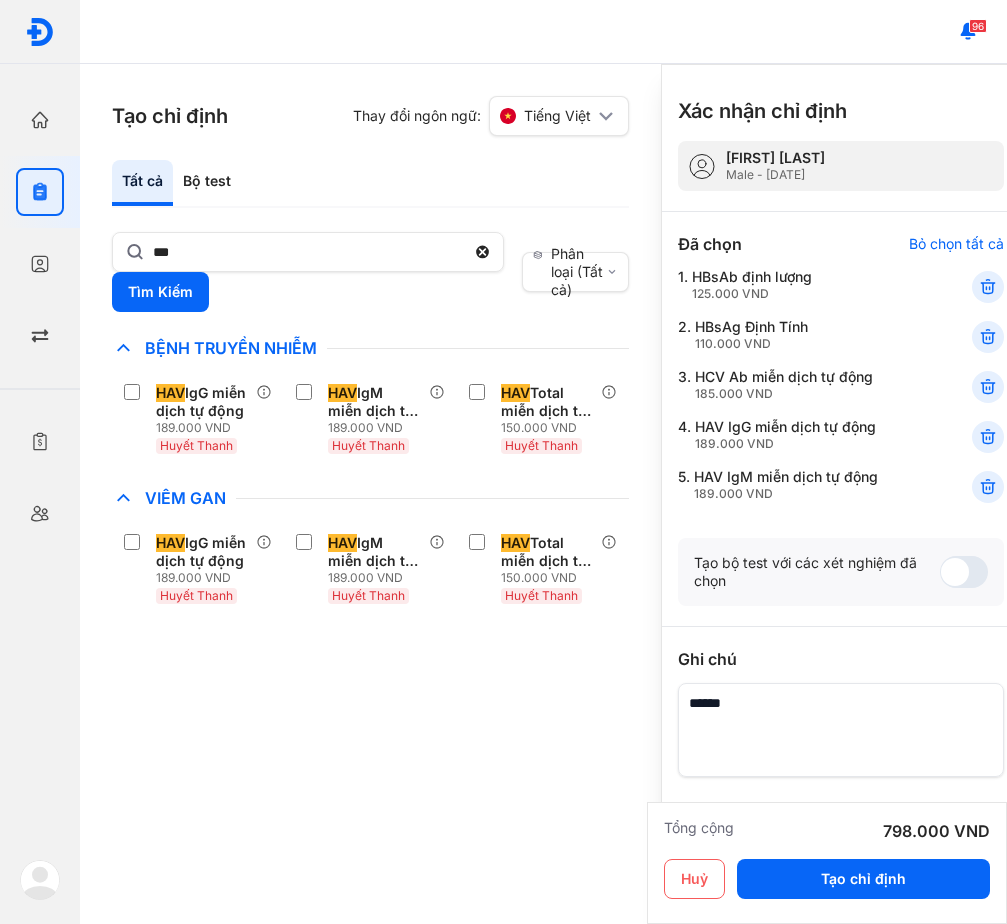 click on "Viêm Gan" at bounding box center [382, 498] 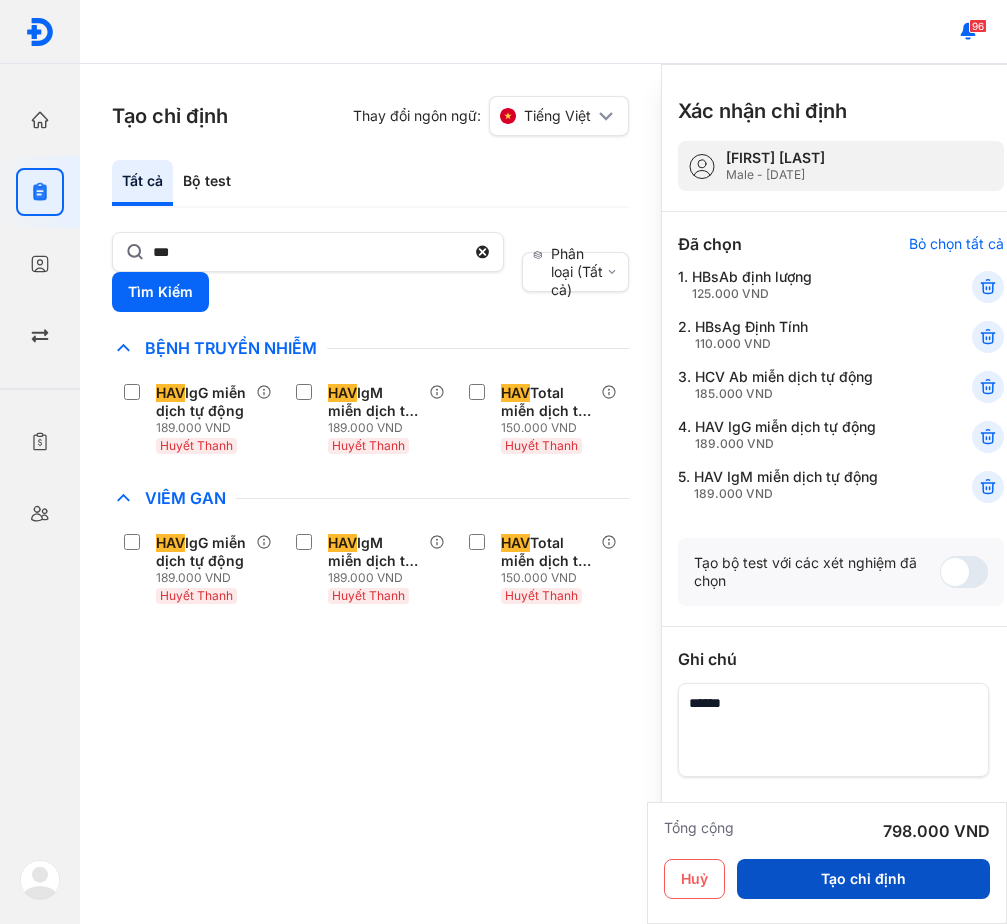 click on "Tạo chỉ định" at bounding box center (863, 879) 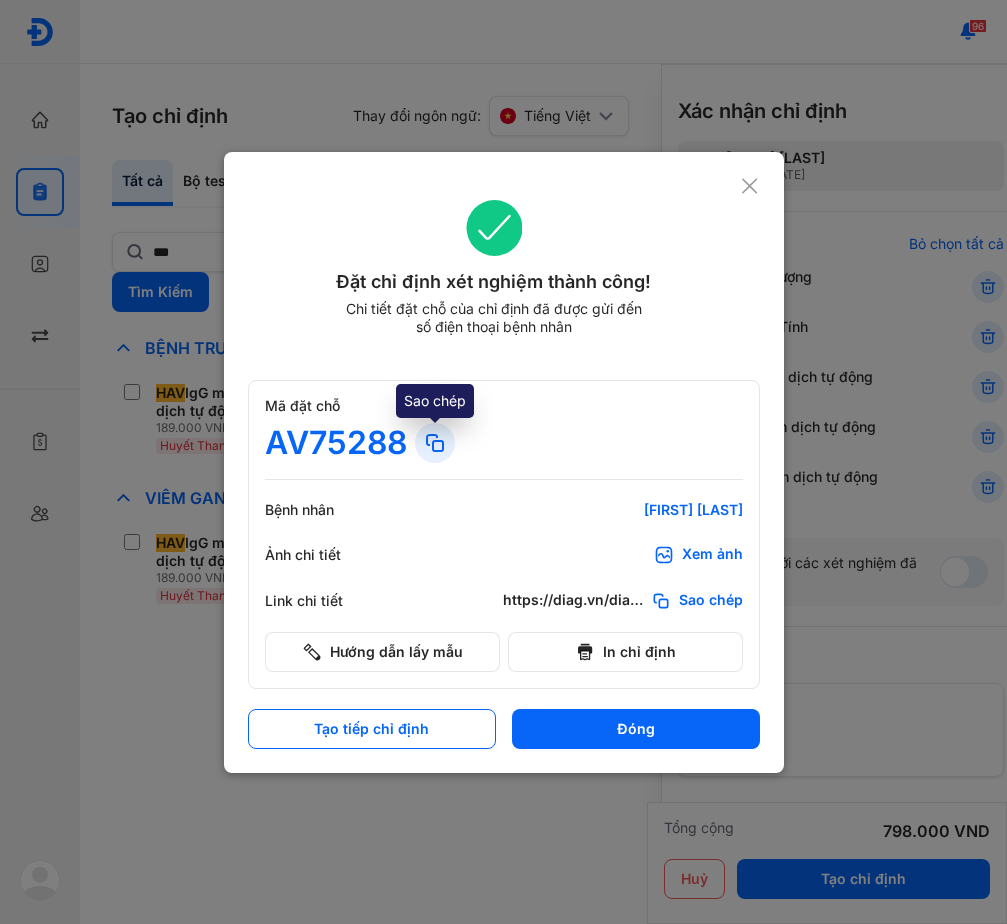 click 